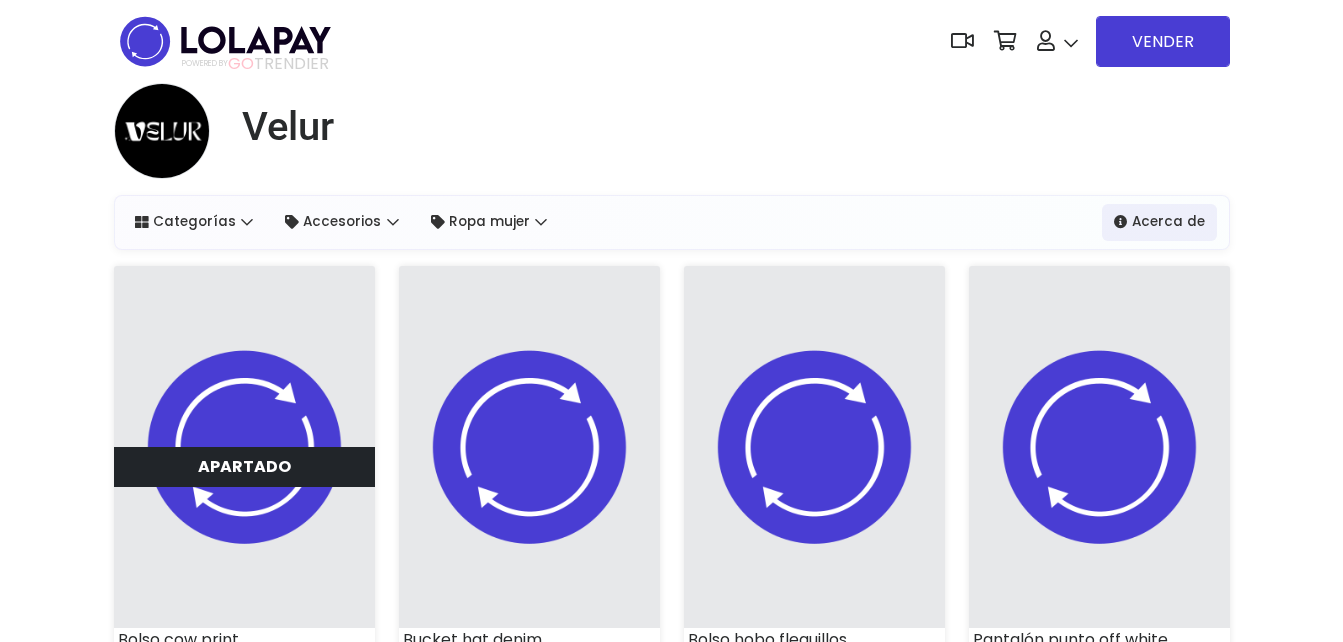scroll, scrollTop: 1500, scrollLeft: 0, axis: vertical 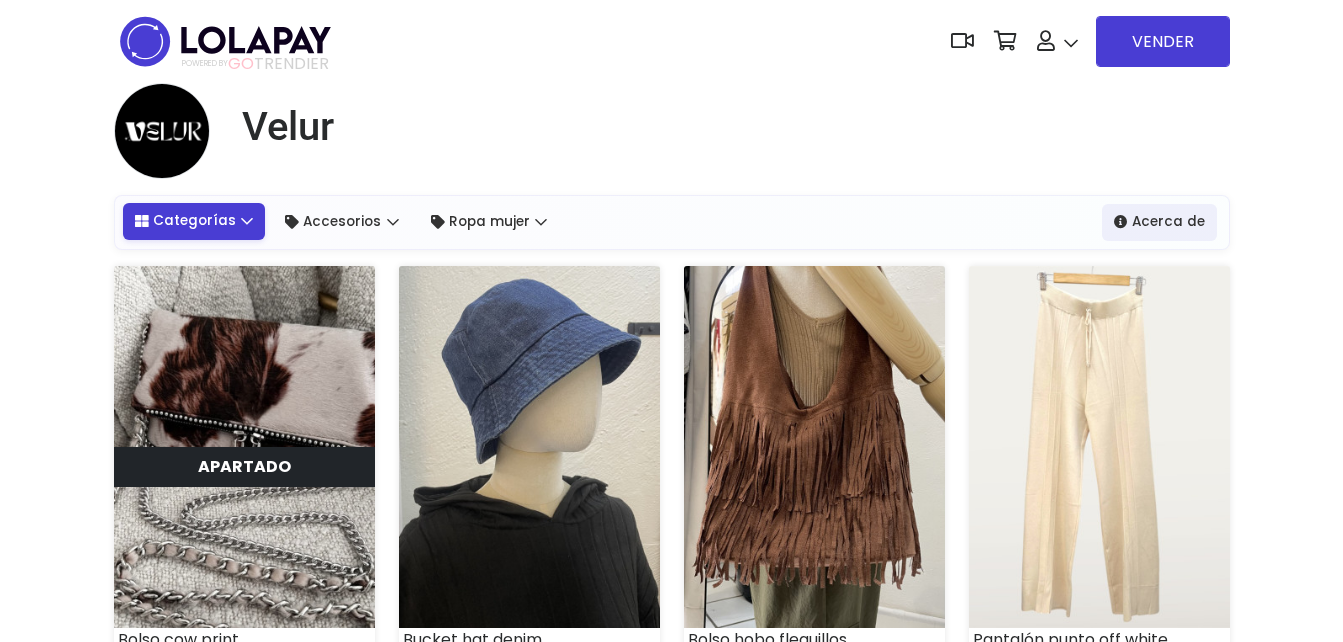 click on "Categorías" at bounding box center [194, 221] 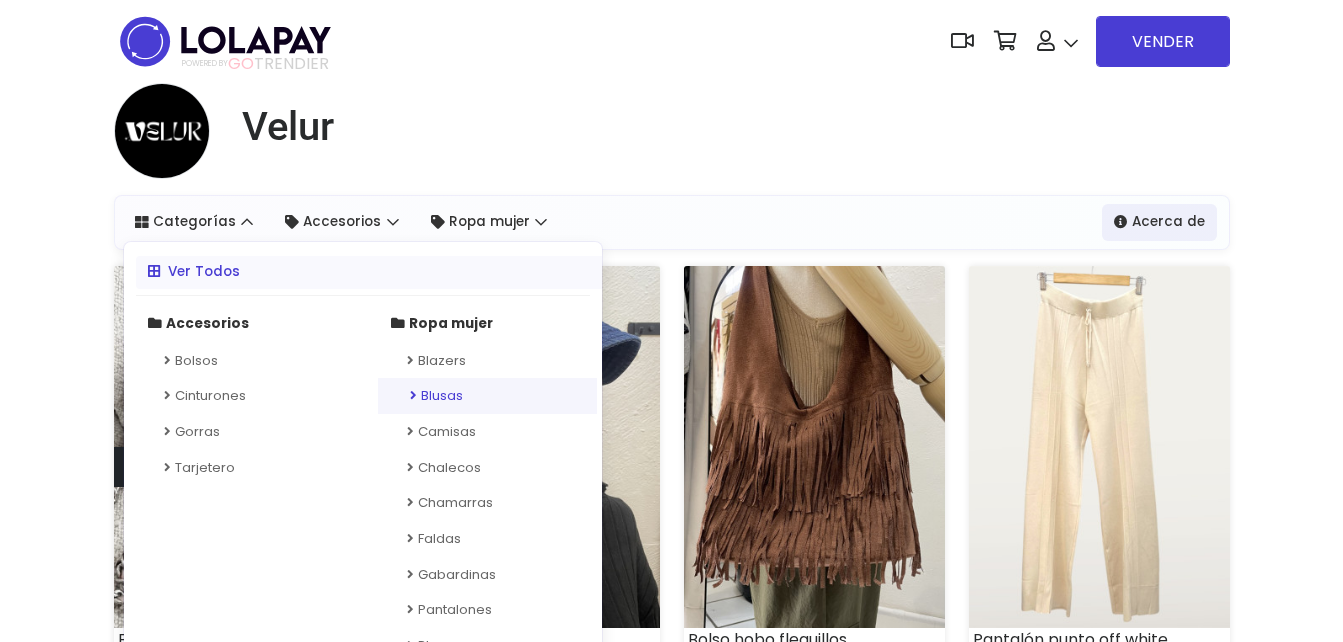 click on "Blusas" at bounding box center [487, 396] 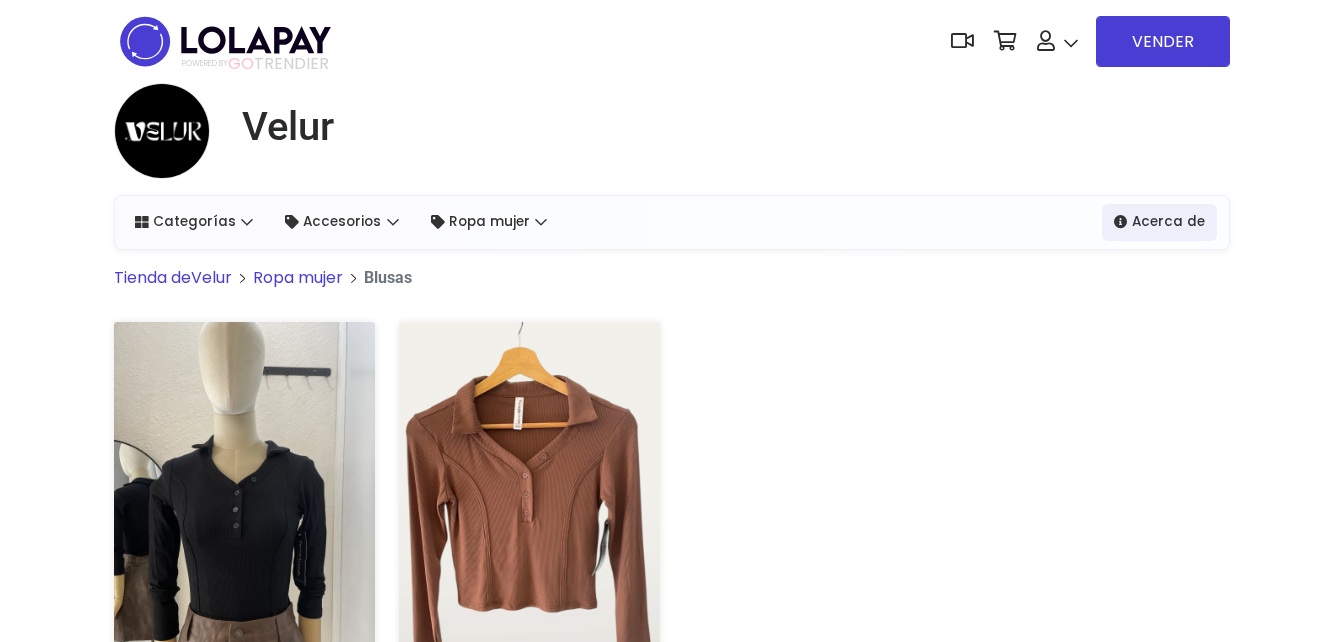 scroll, scrollTop: 400, scrollLeft: 0, axis: vertical 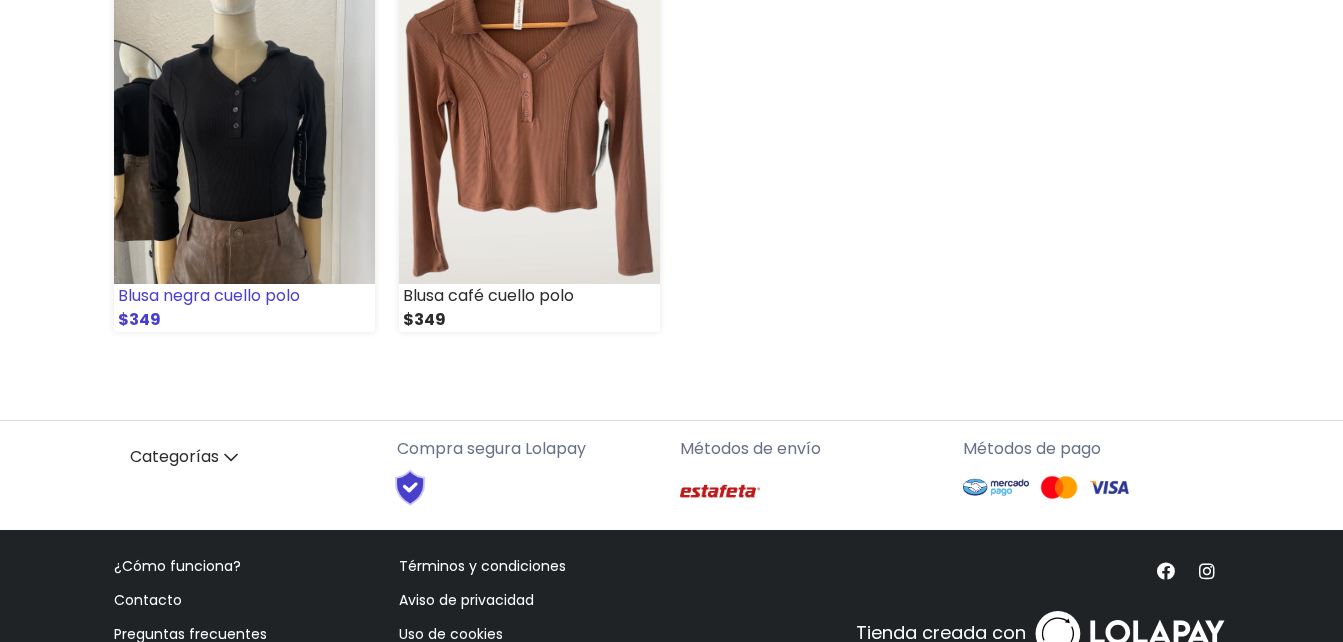 click at bounding box center [244, 103] 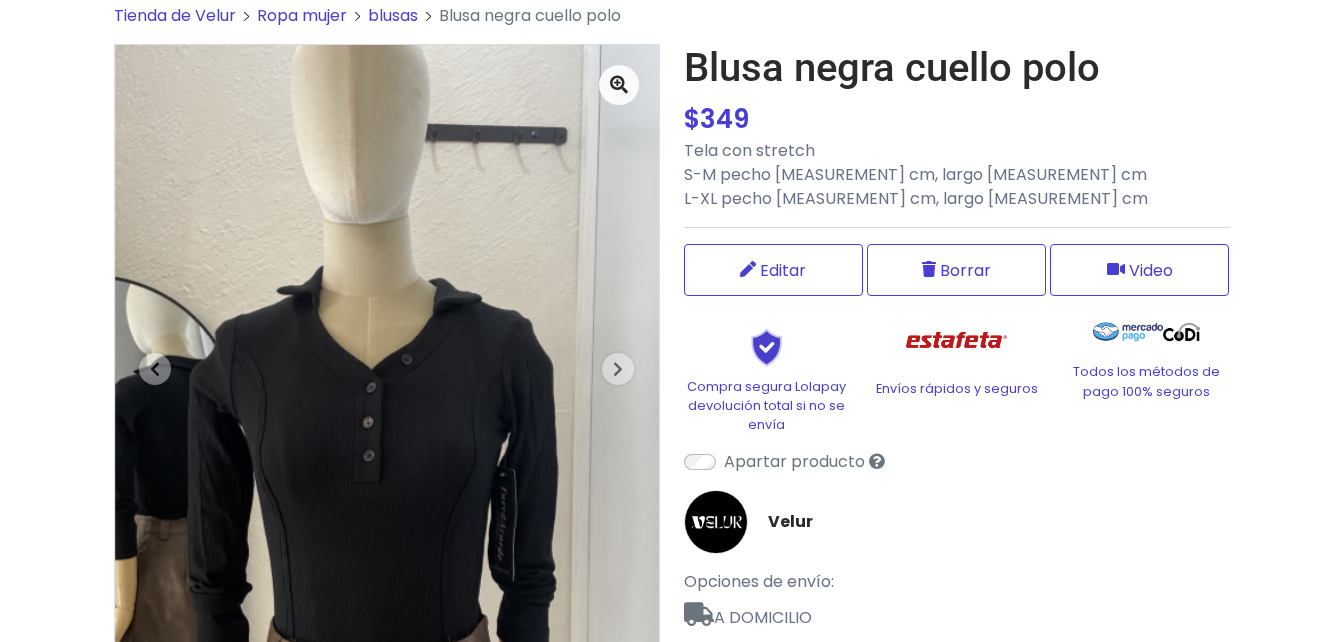 scroll, scrollTop: 280, scrollLeft: 0, axis: vertical 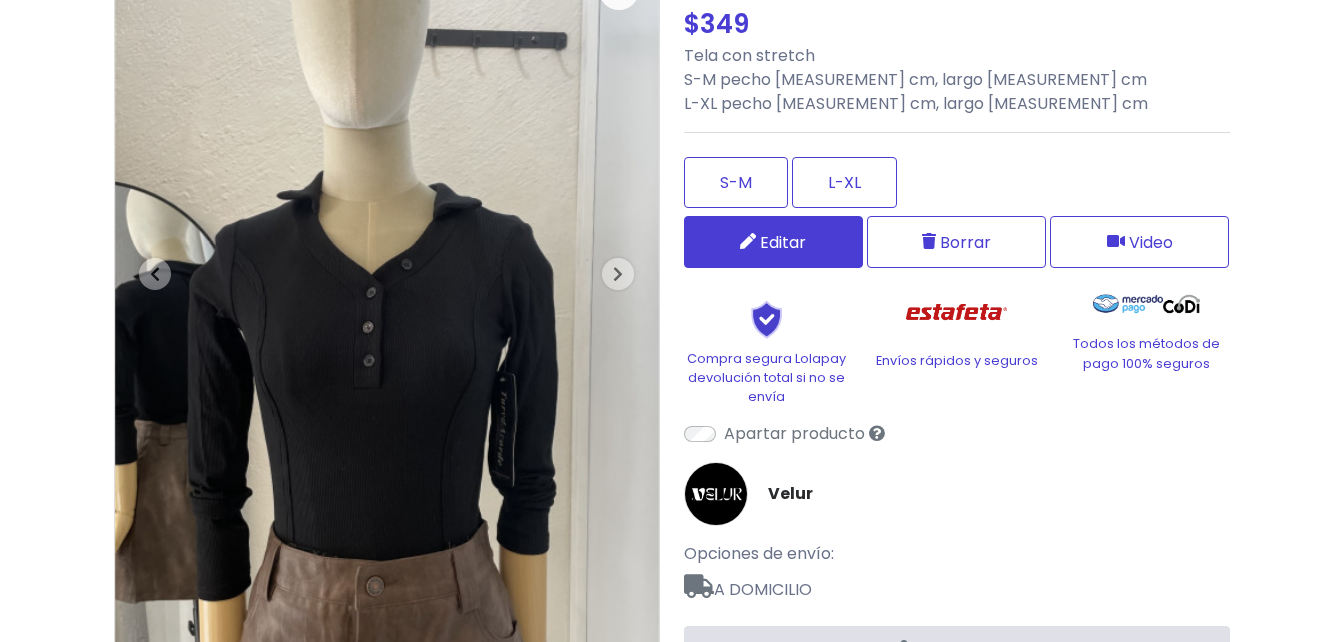 click on "Editar" at bounding box center (773, 242) 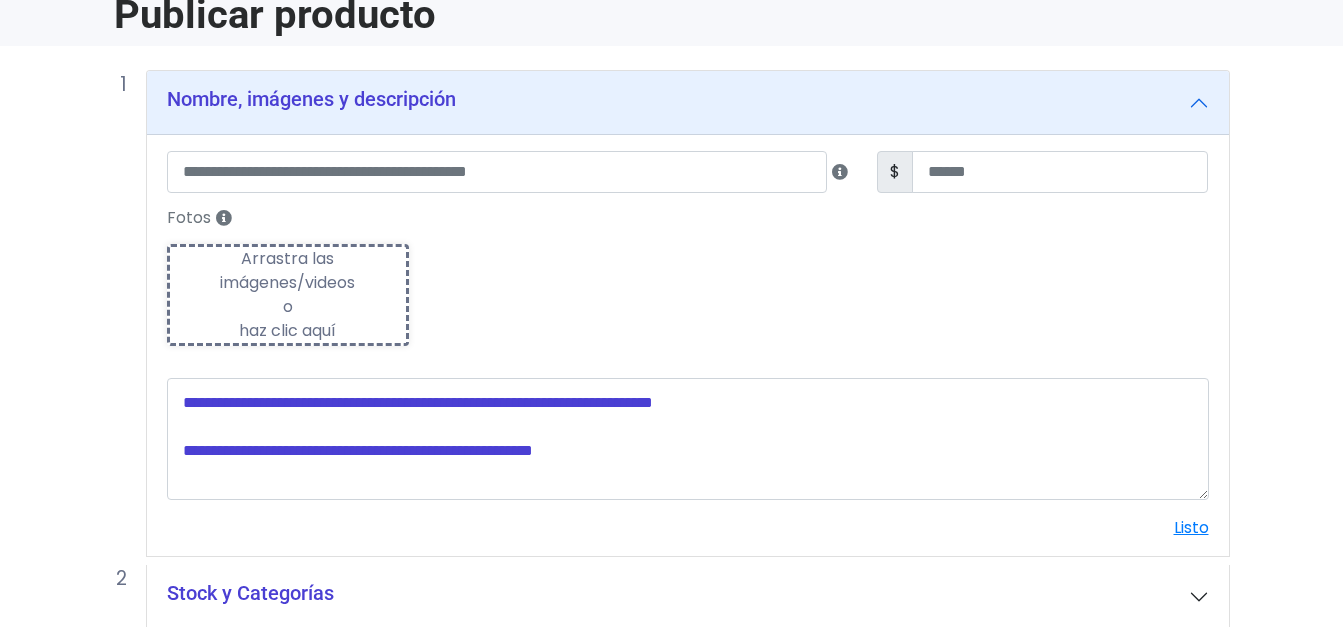 type on "**********" 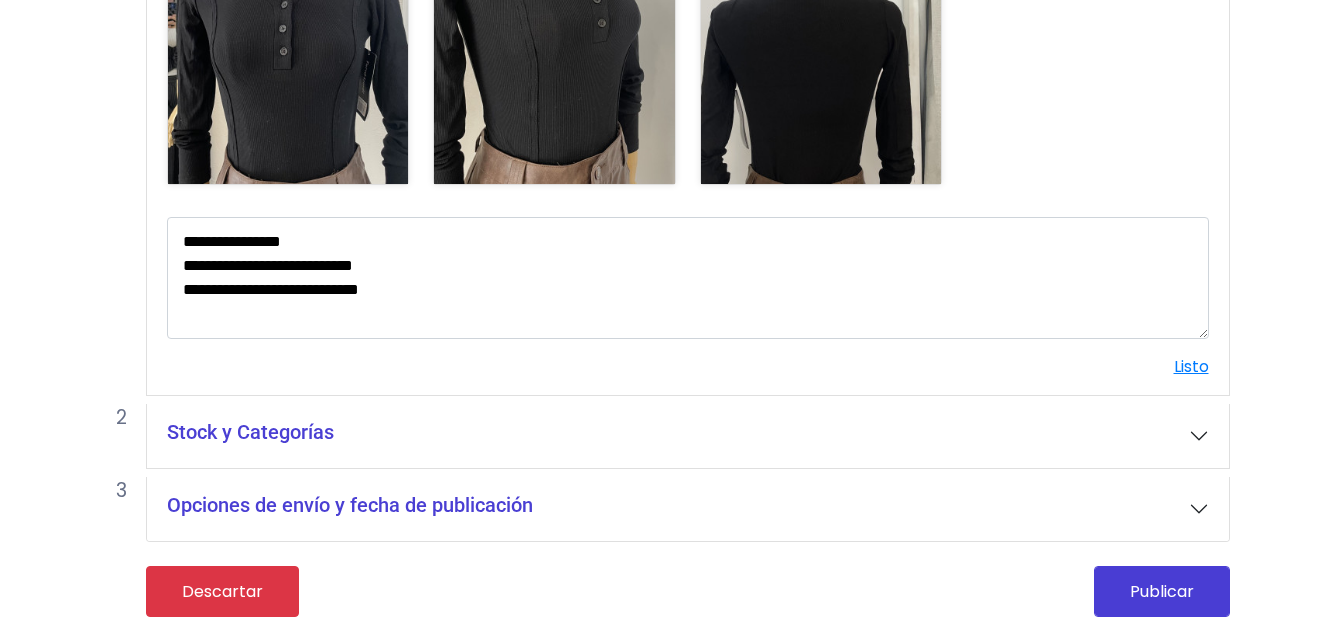 scroll, scrollTop: 854, scrollLeft: 0, axis: vertical 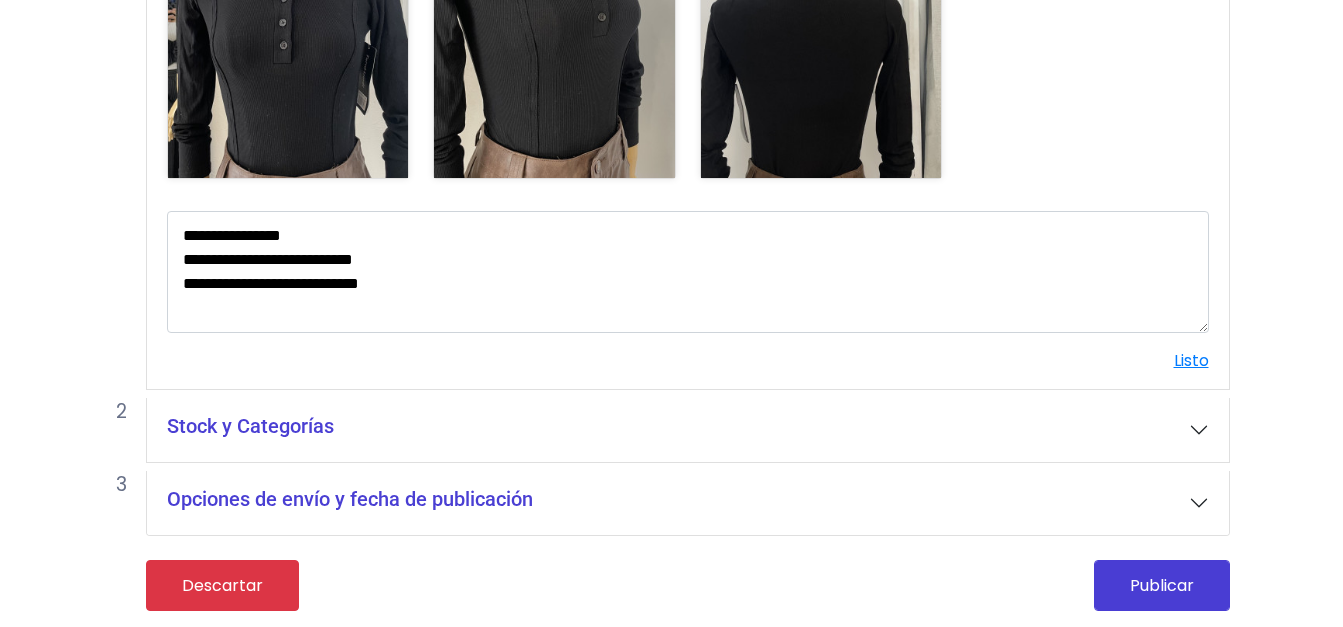 click on "Stock y Categorías" at bounding box center (250, 426) 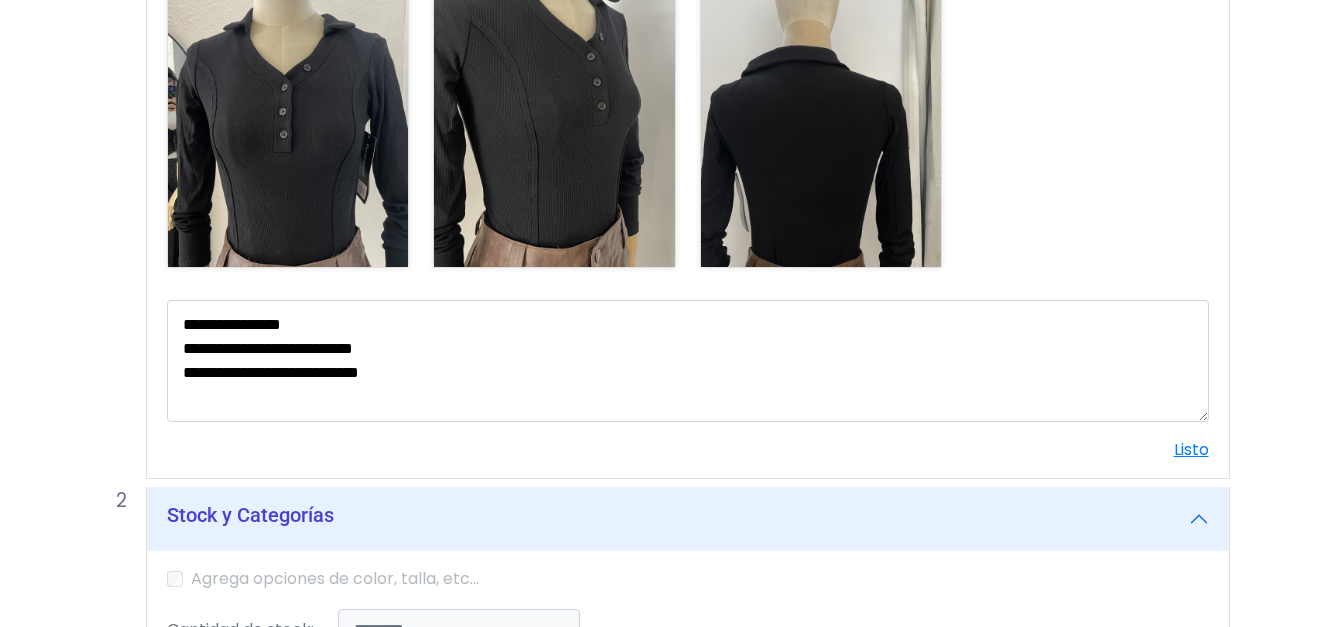 scroll, scrollTop: 954, scrollLeft: 0, axis: vertical 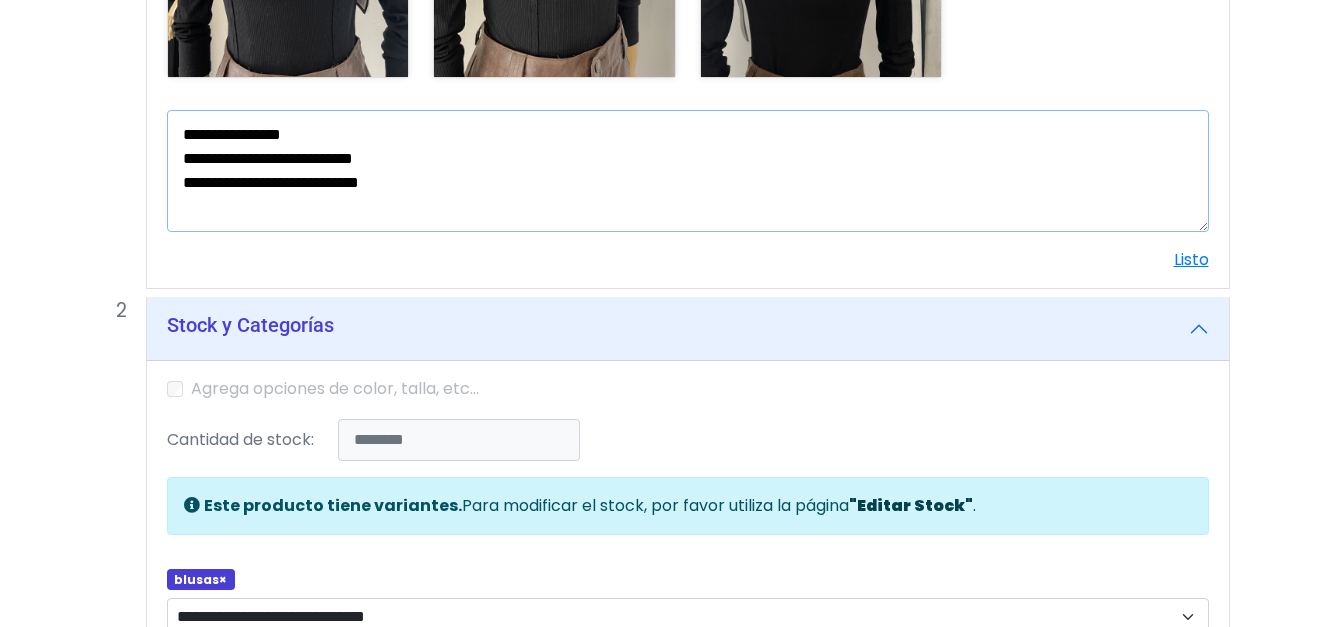 drag, startPoint x: 448, startPoint y: 161, endPoint x: 200, endPoint y: 161, distance: 248 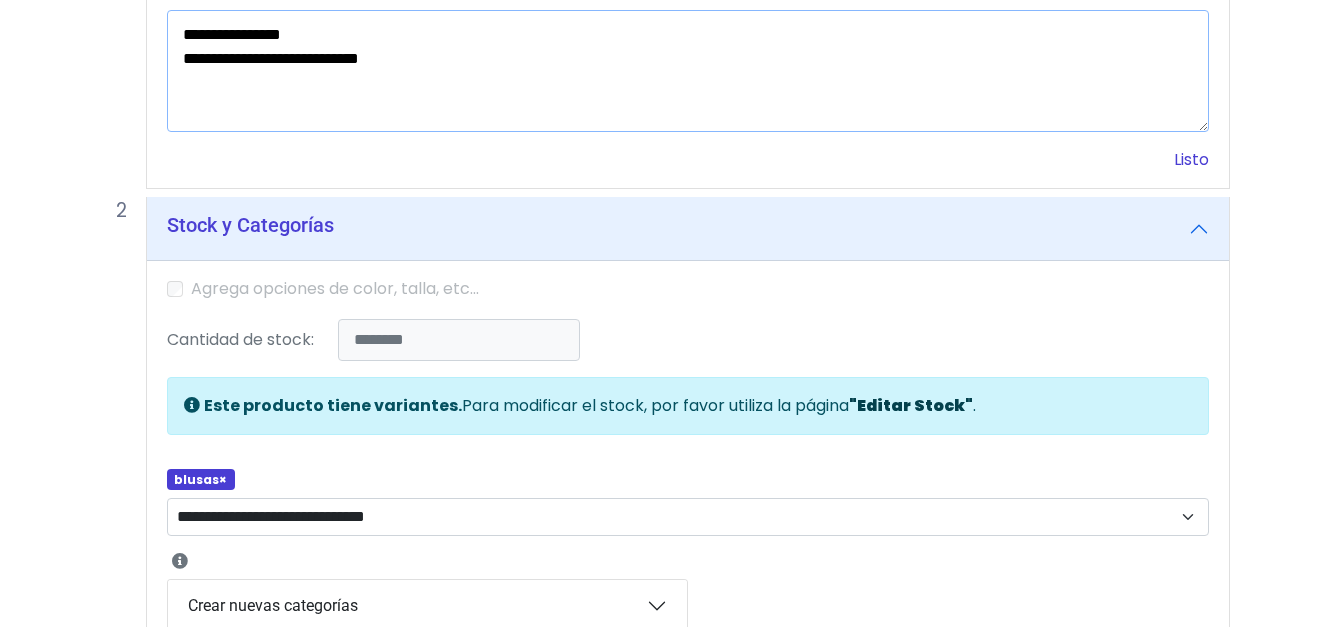 type on "**********" 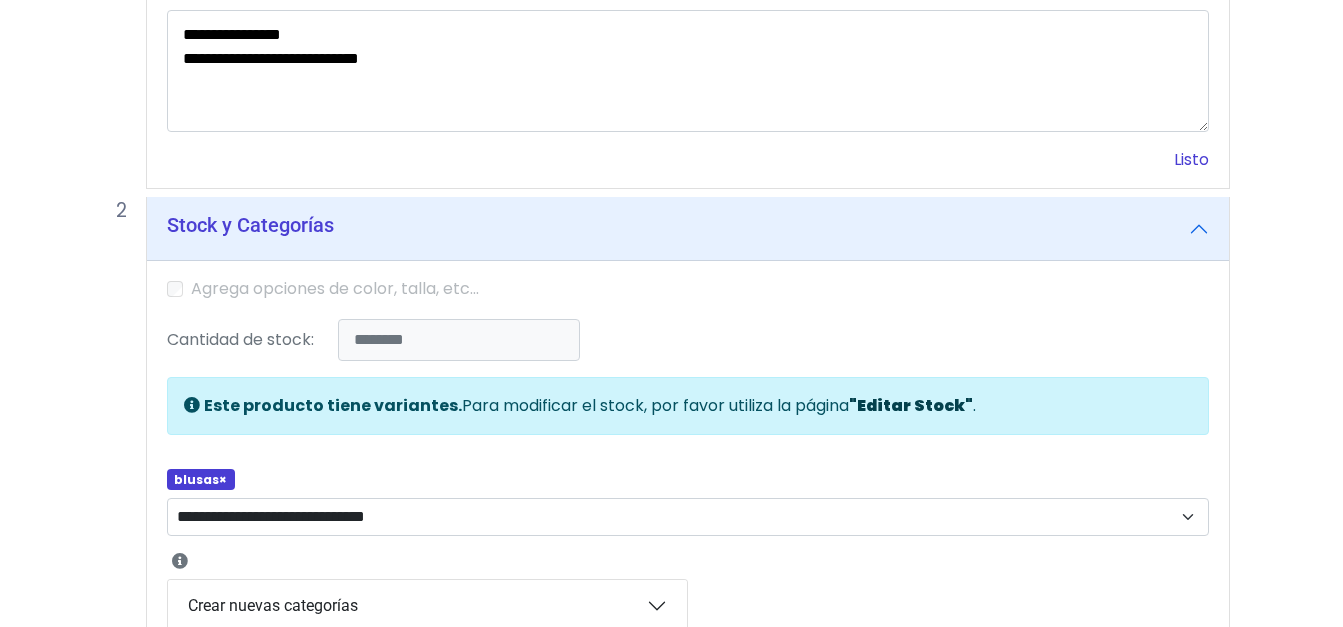 click on "Listo" at bounding box center (1191, 159) 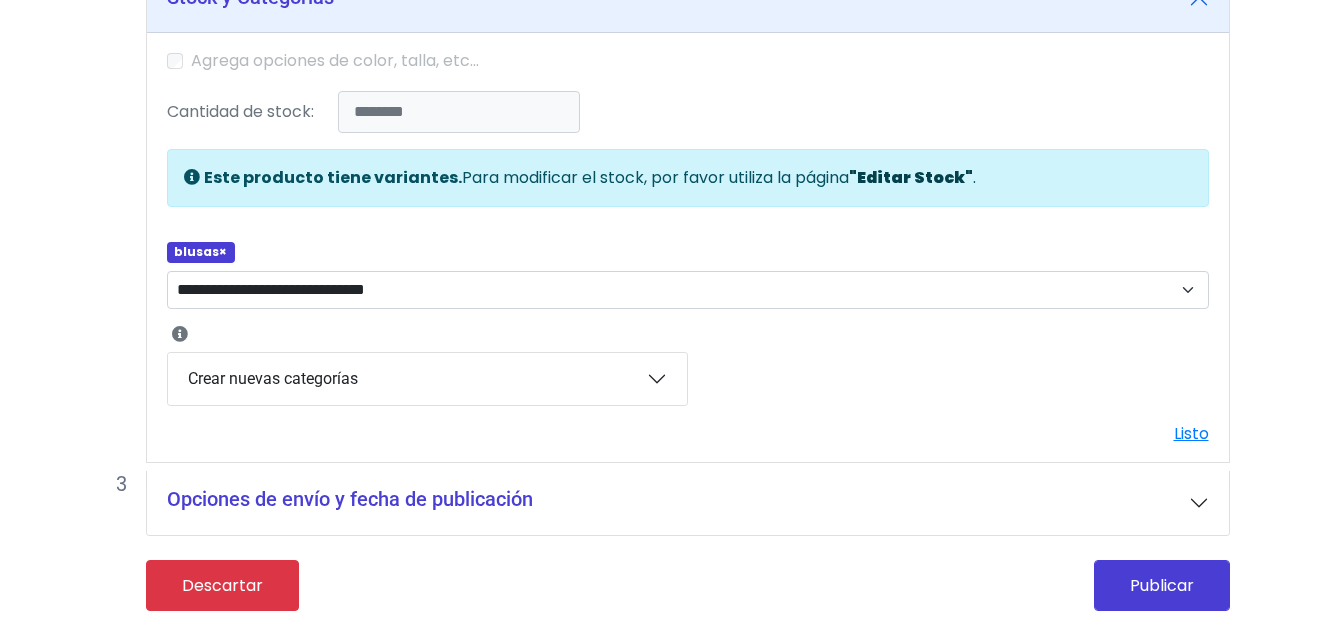 scroll, scrollTop: 276, scrollLeft: 0, axis: vertical 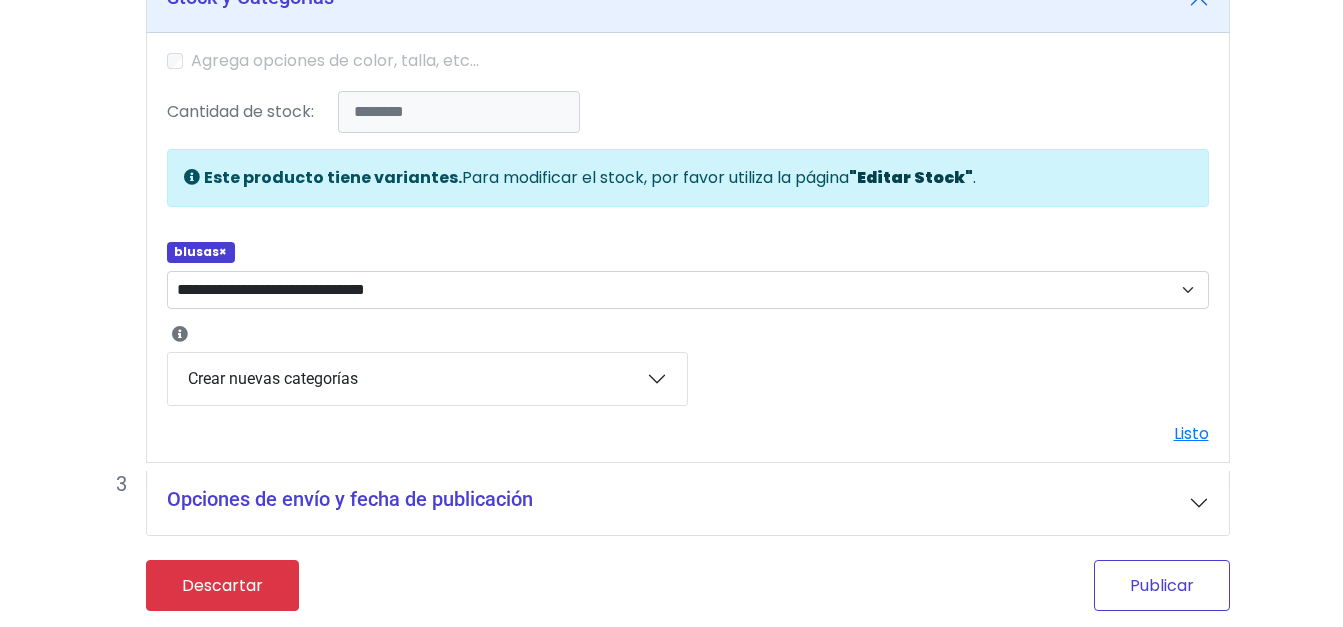 click on "Publicar" at bounding box center [1162, 585] 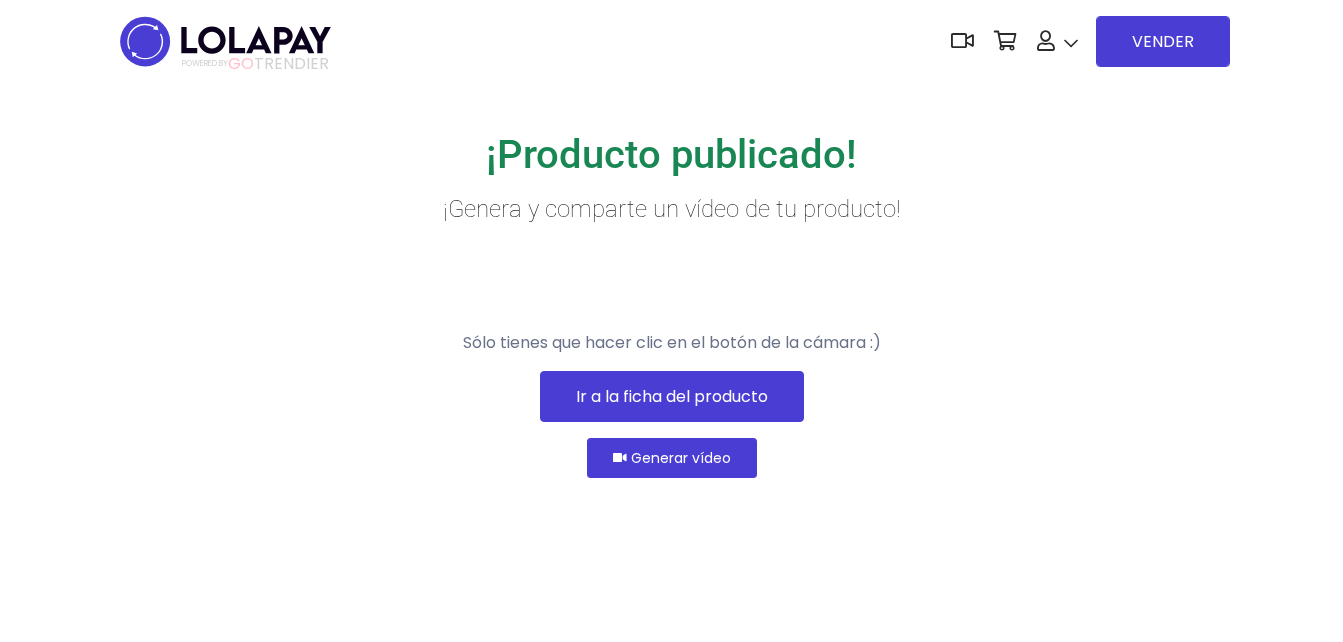 scroll, scrollTop: 0, scrollLeft: 0, axis: both 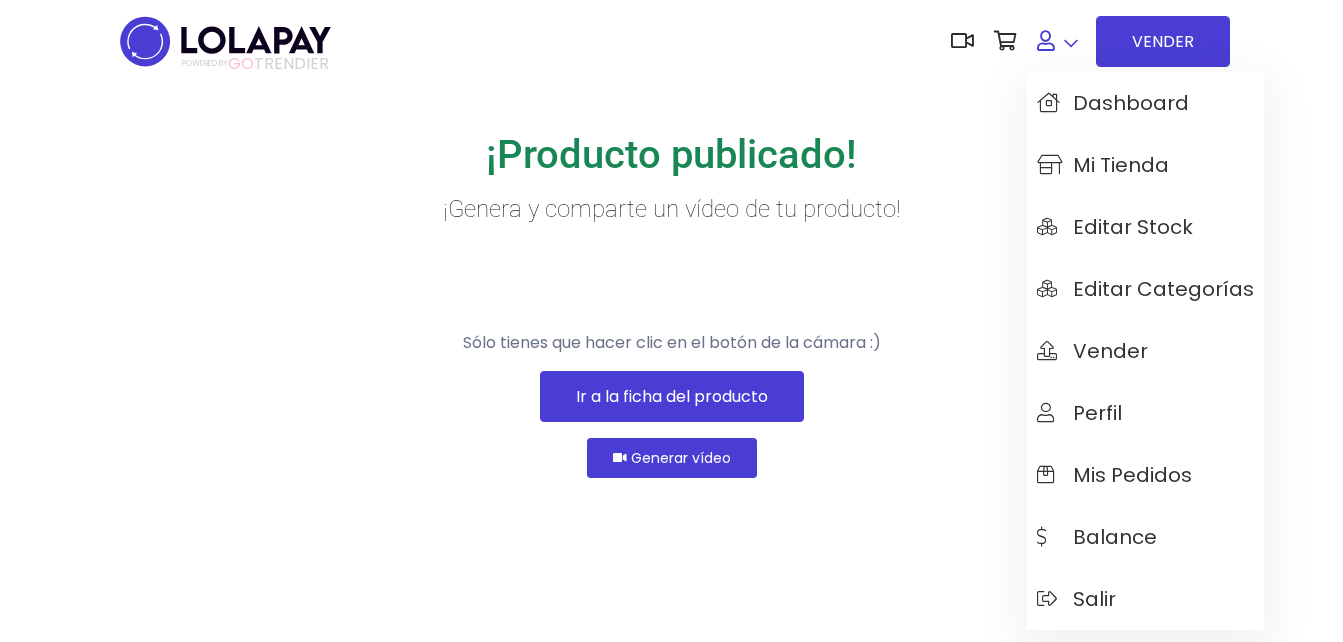 click at bounding box center (1057, 41) 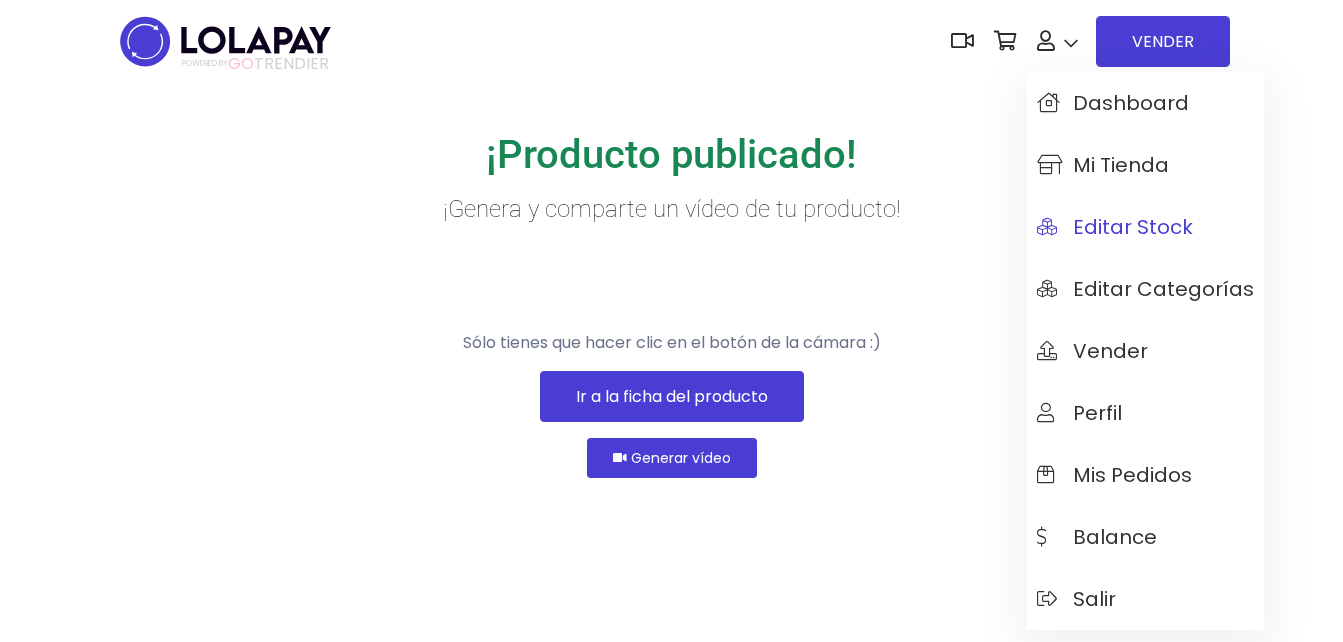 click on "Editar Stock" at bounding box center (1115, 227) 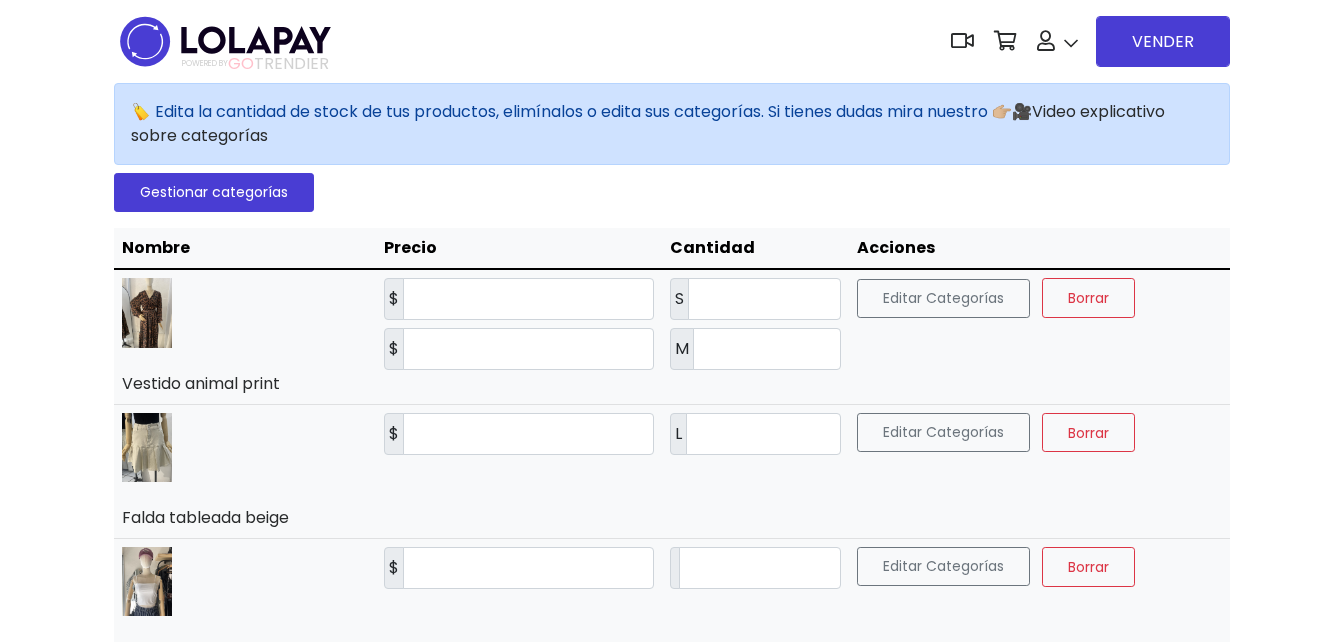 scroll, scrollTop: 0, scrollLeft: 0, axis: both 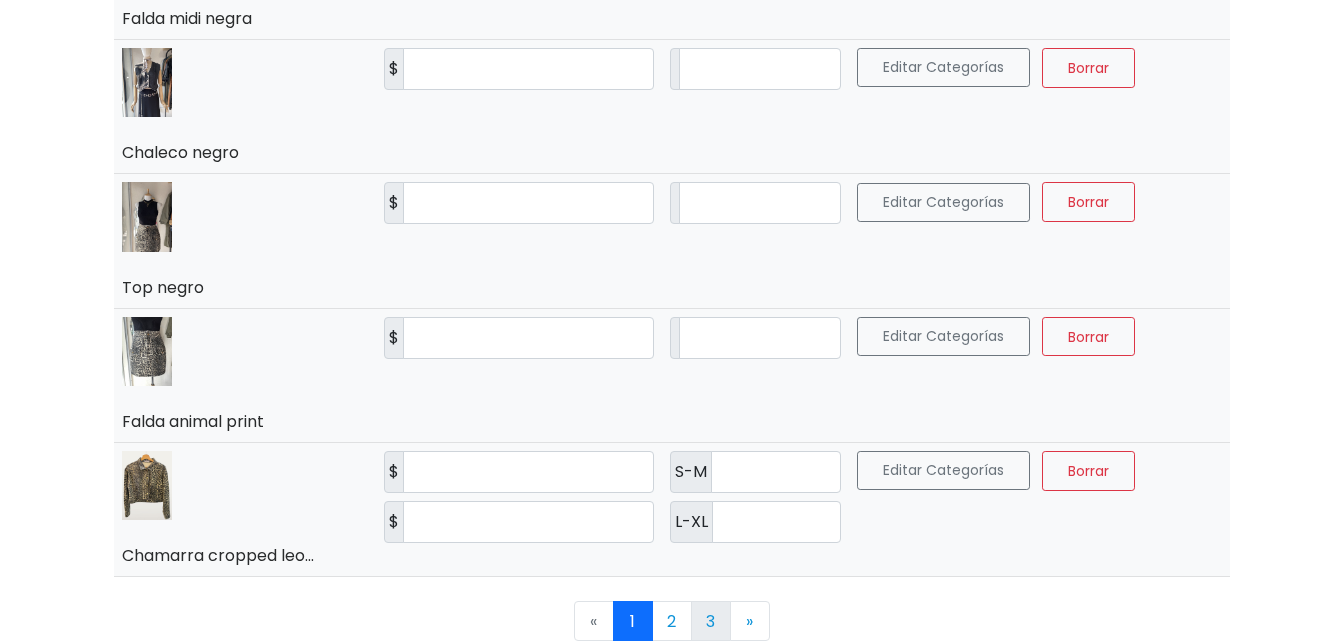 click on "3" at bounding box center [711, 621] 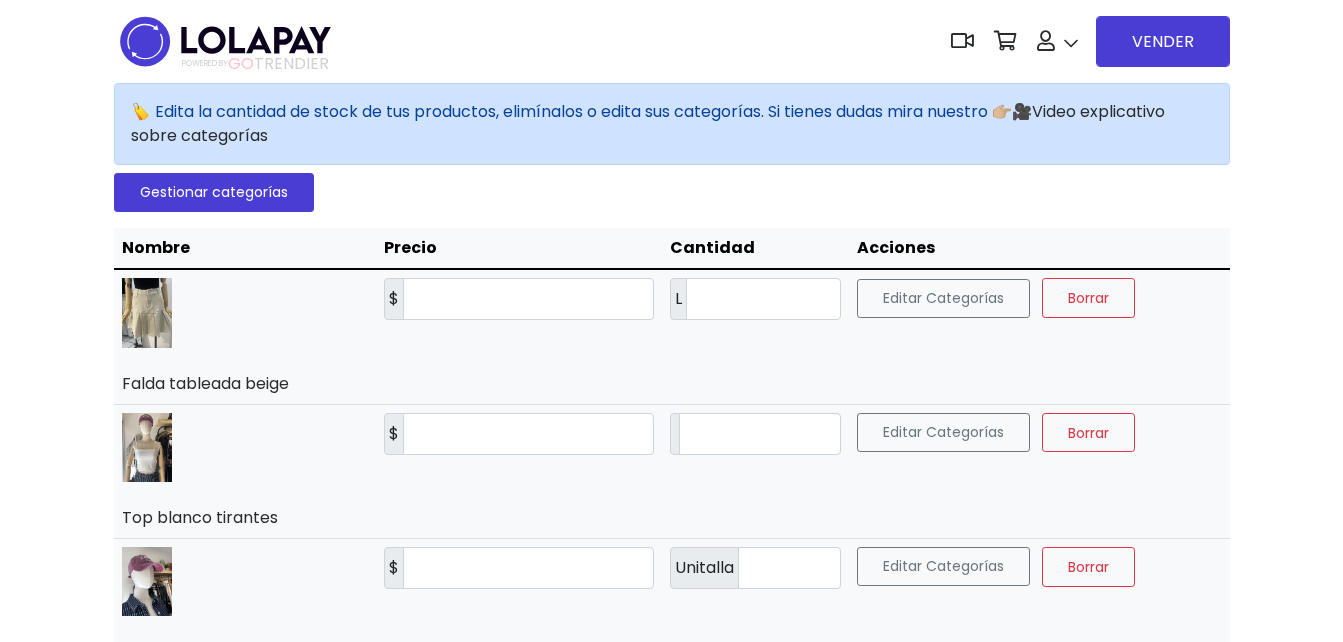 scroll, scrollTop: 0, scrollLeft: 0, axis: both 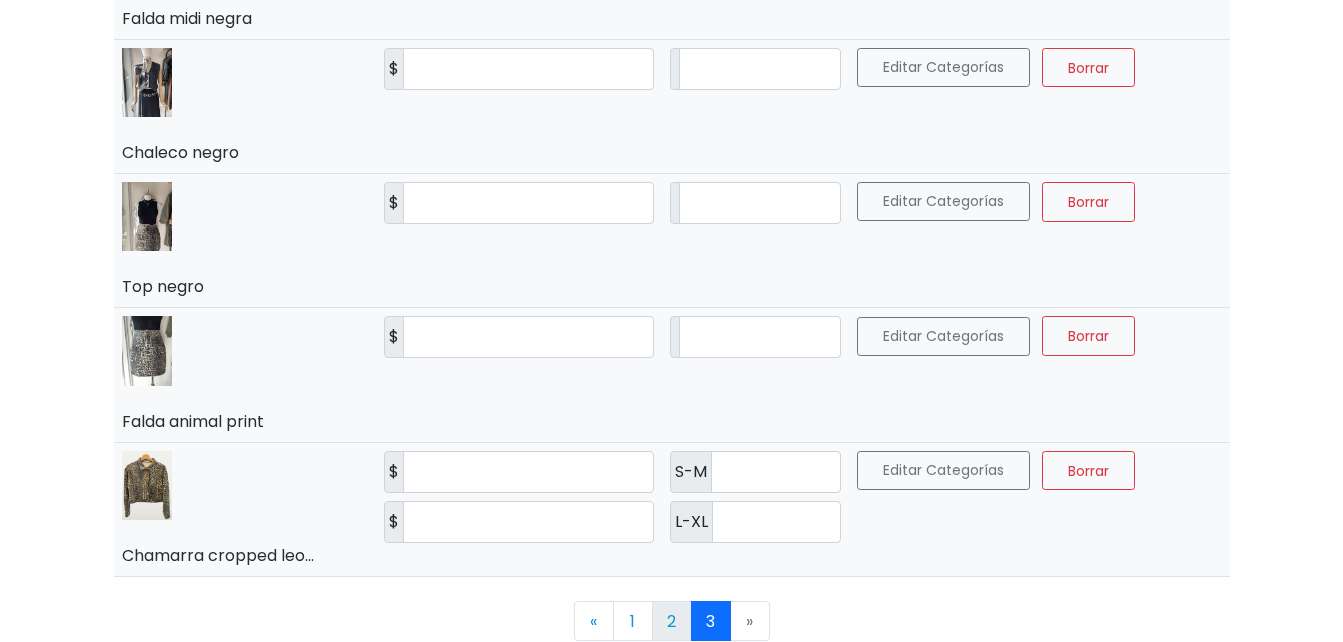 click on "2" at bounding box center [672, 621] 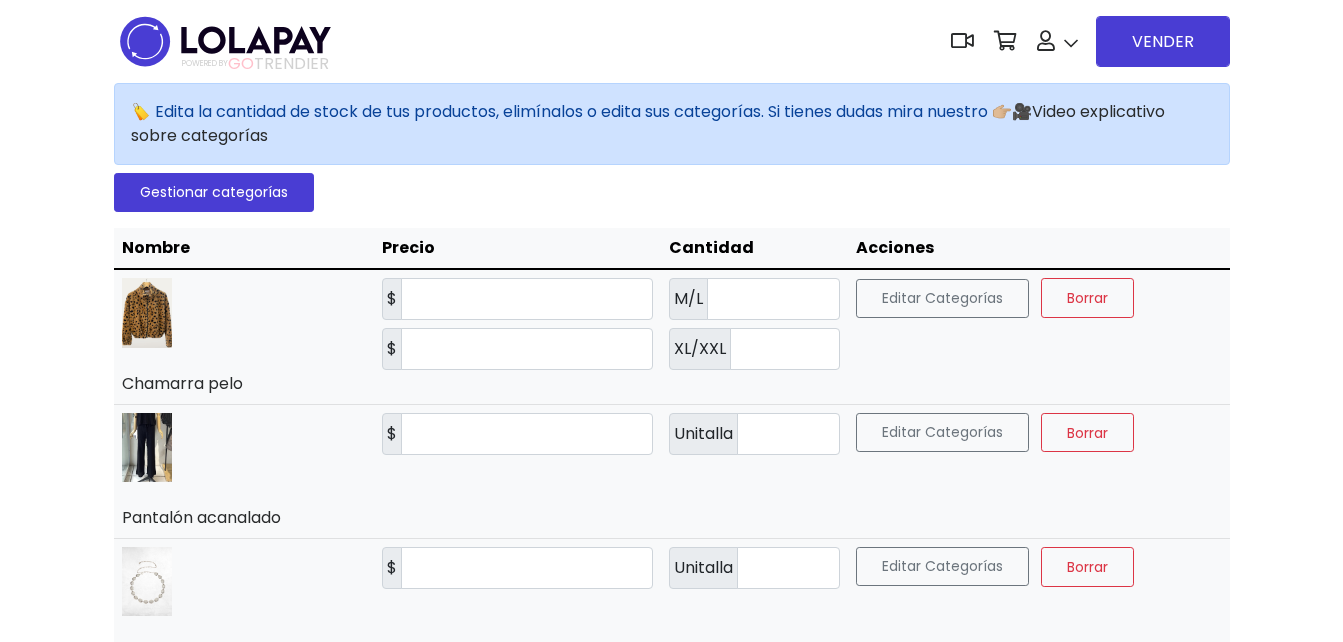 scroll, scrollTop: 0, scrollLeft: 0, axis: both 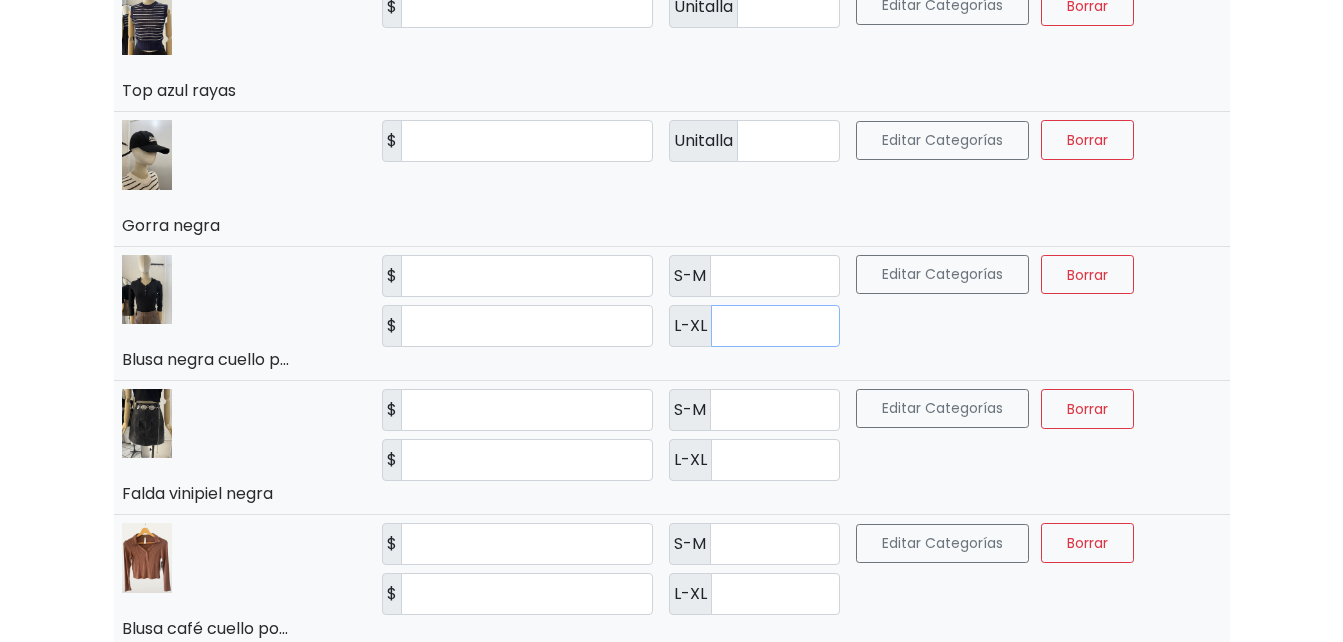 click on "*" at bounding box center [775, 326] 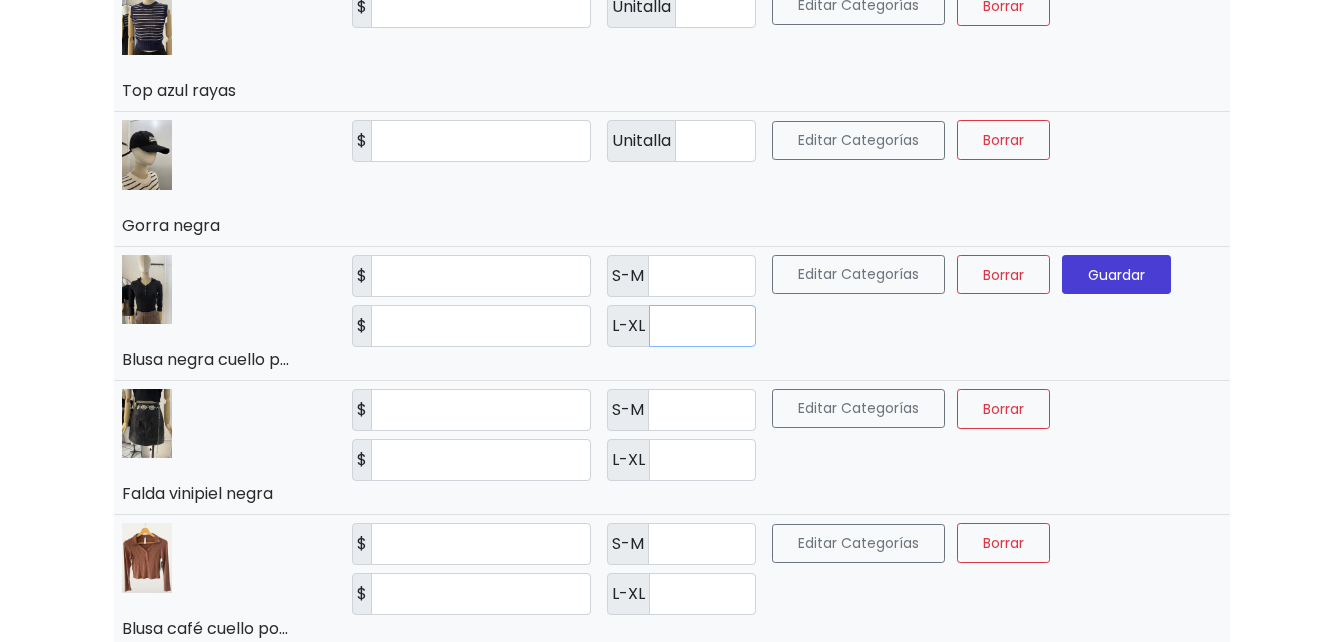 type 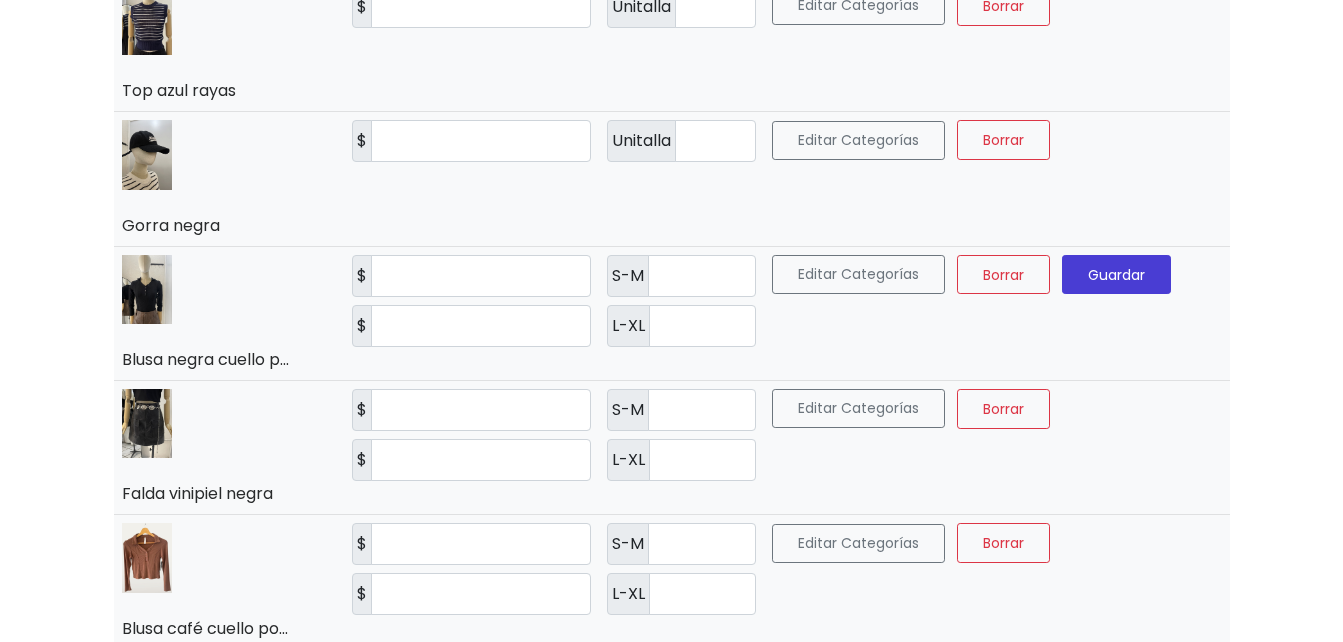 click on "Guardar" at bounding box center (1116, 274) 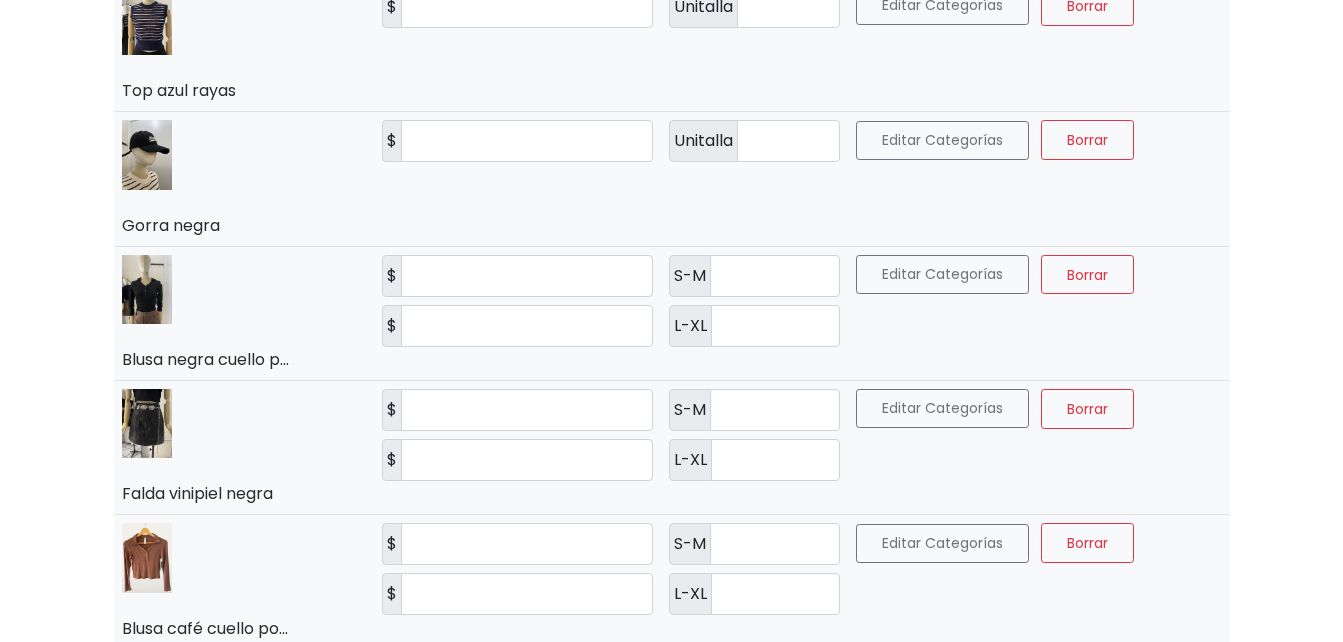 click on "L-XL" at bounding box center (690, 326) 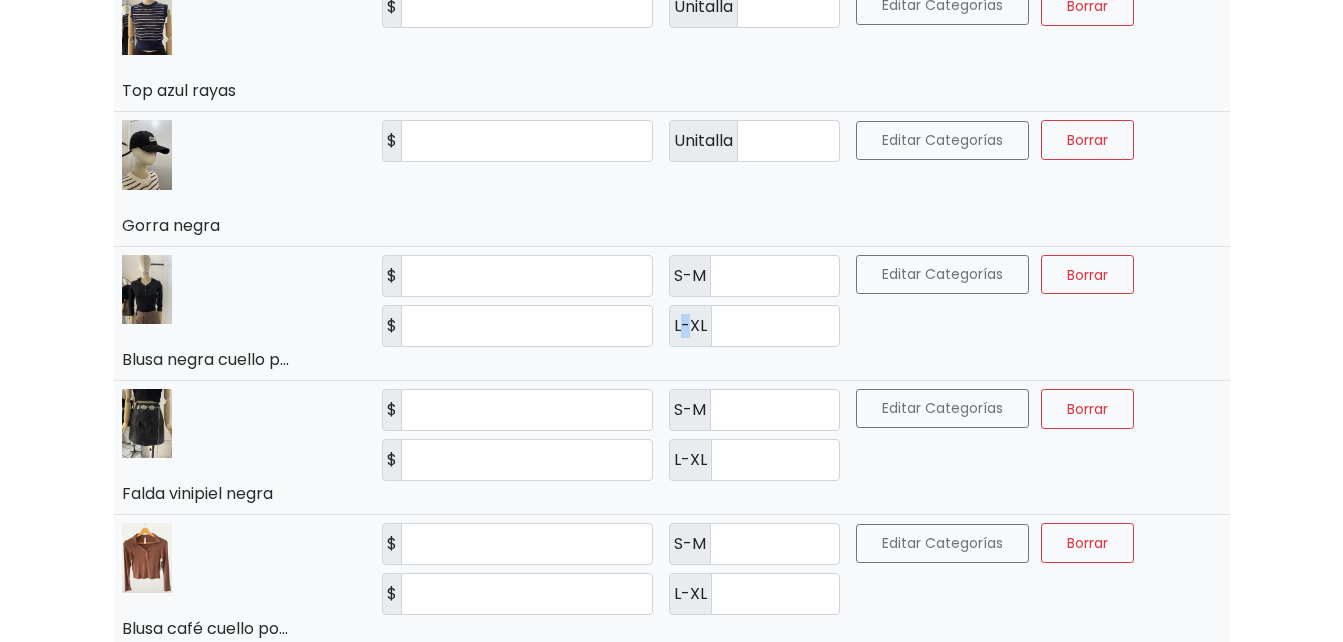 click on "L-XL" at bounding box center [690, 326] 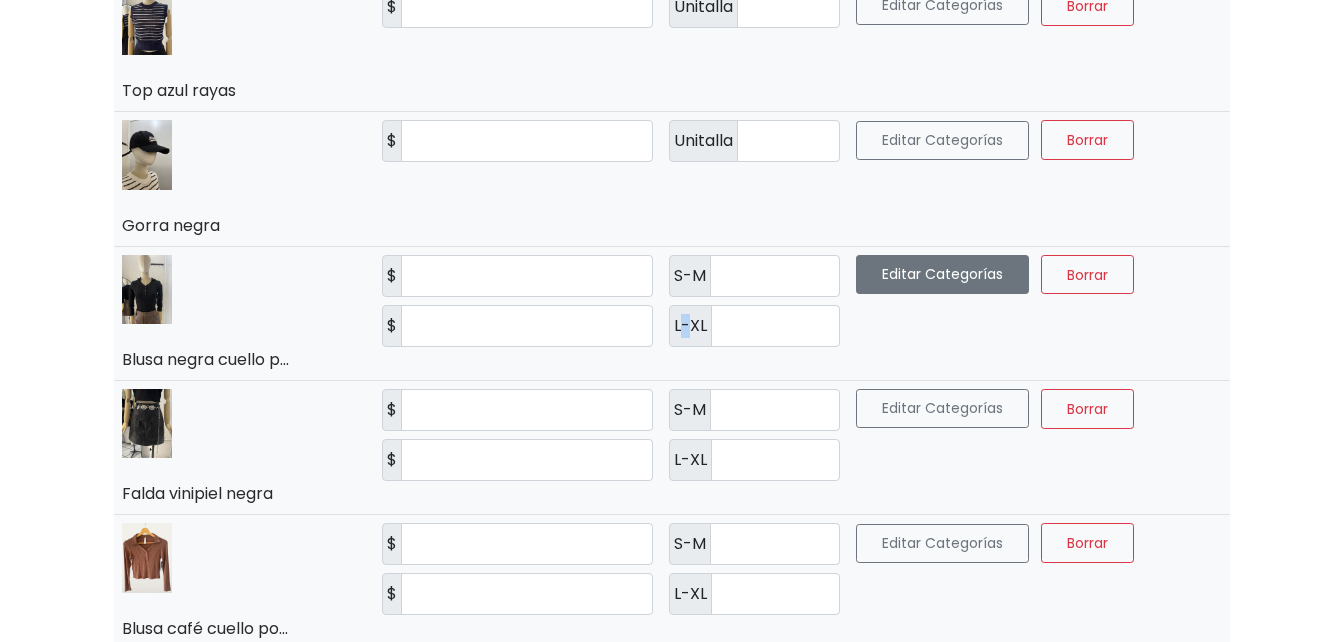 click on "Editar Categorías" at bounding box center (942, 274) 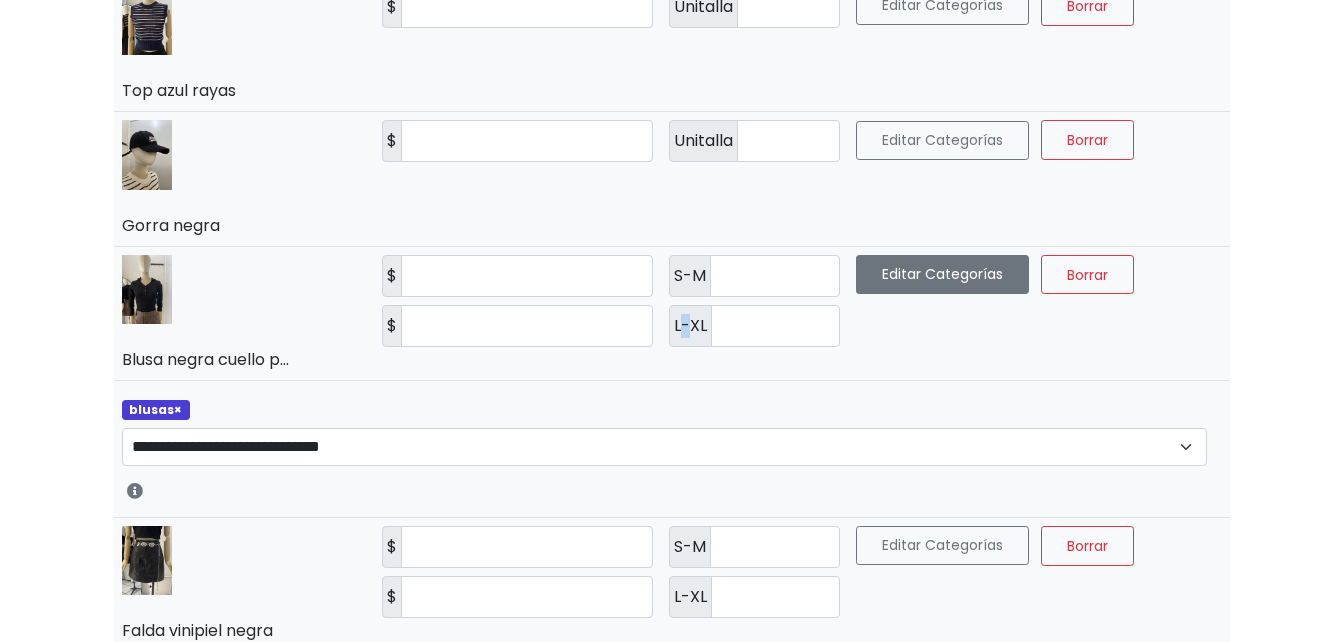 click on "Editar Categorías" at bounding box center [942, 274] 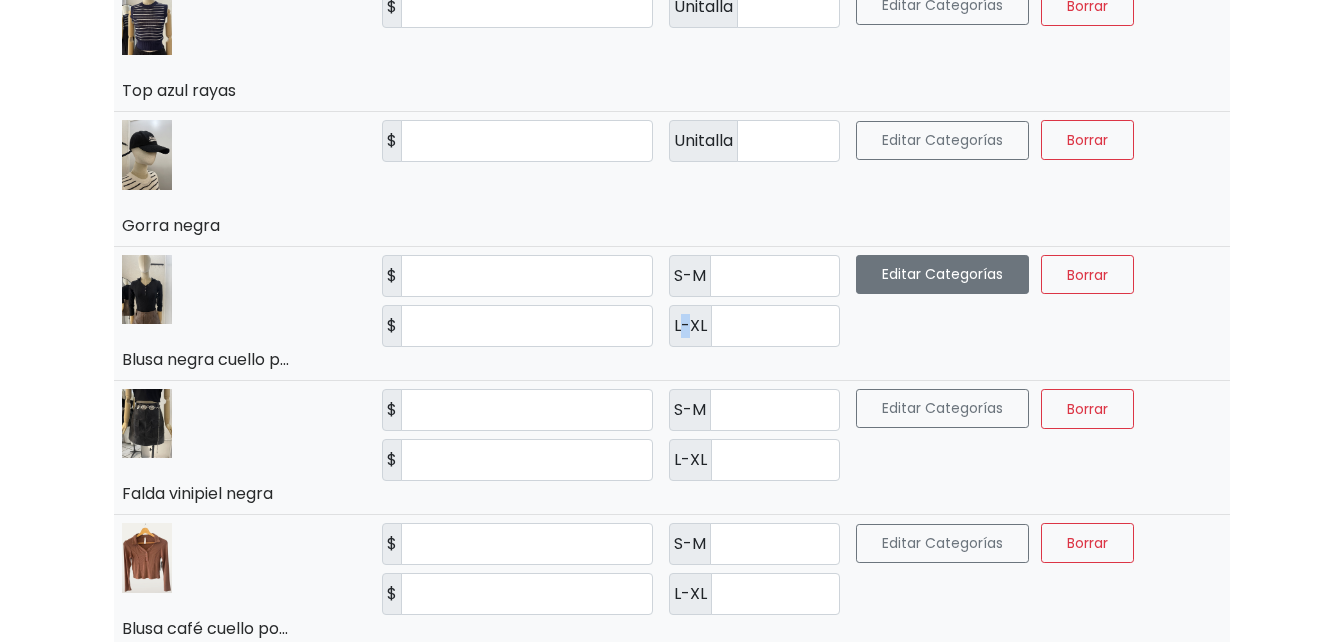 click on "Editar Categorías" at bounding box center (942, 274) 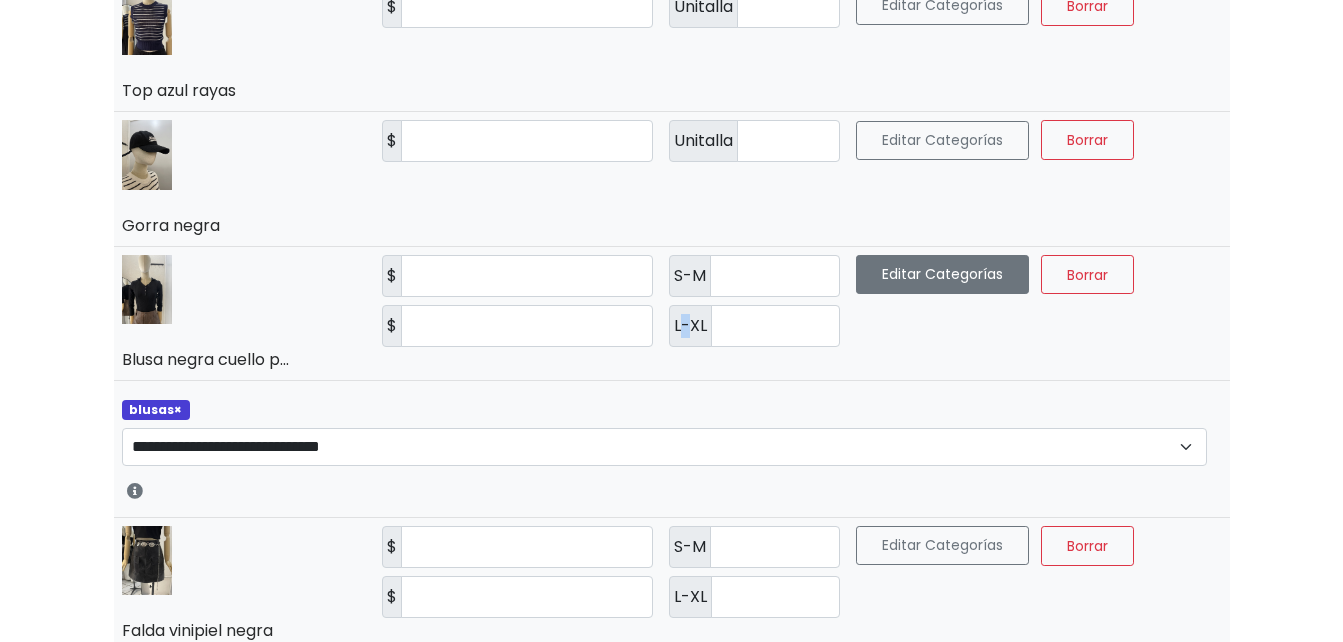 click on "Editar Categorías" at bounding box center (942, 274) 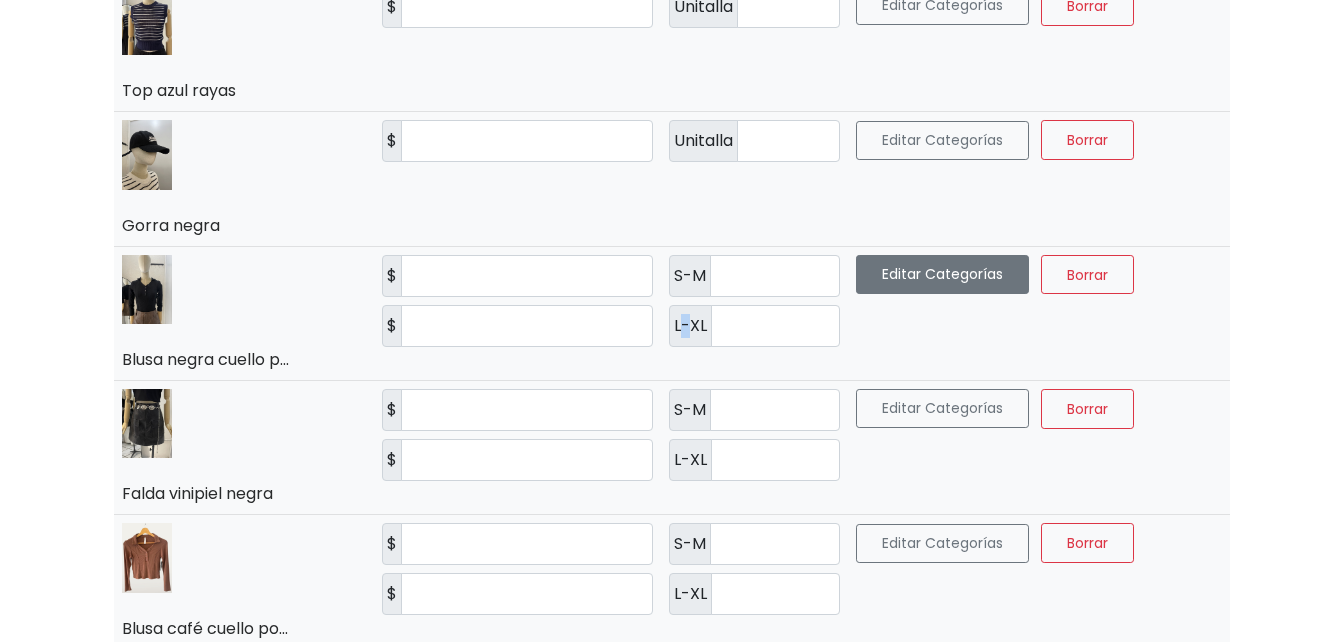 click on "Editar Categorías" at bounding box center (942, 274) 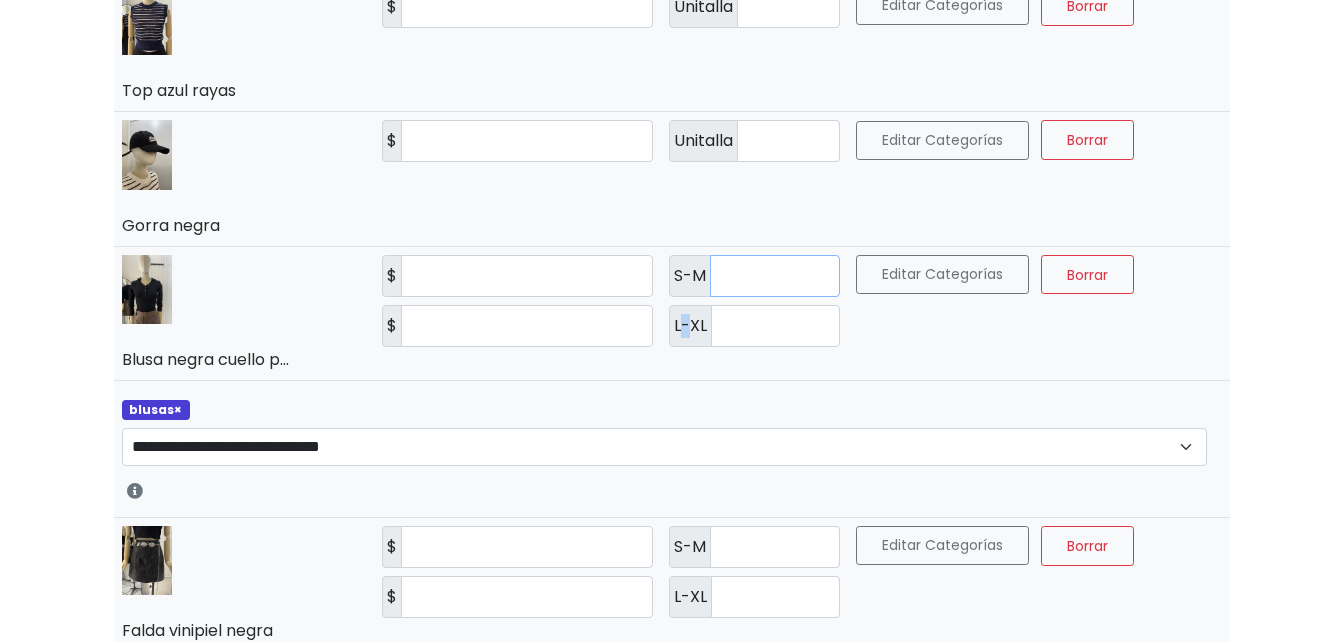 click on "*" at bounding box center [775, 276] 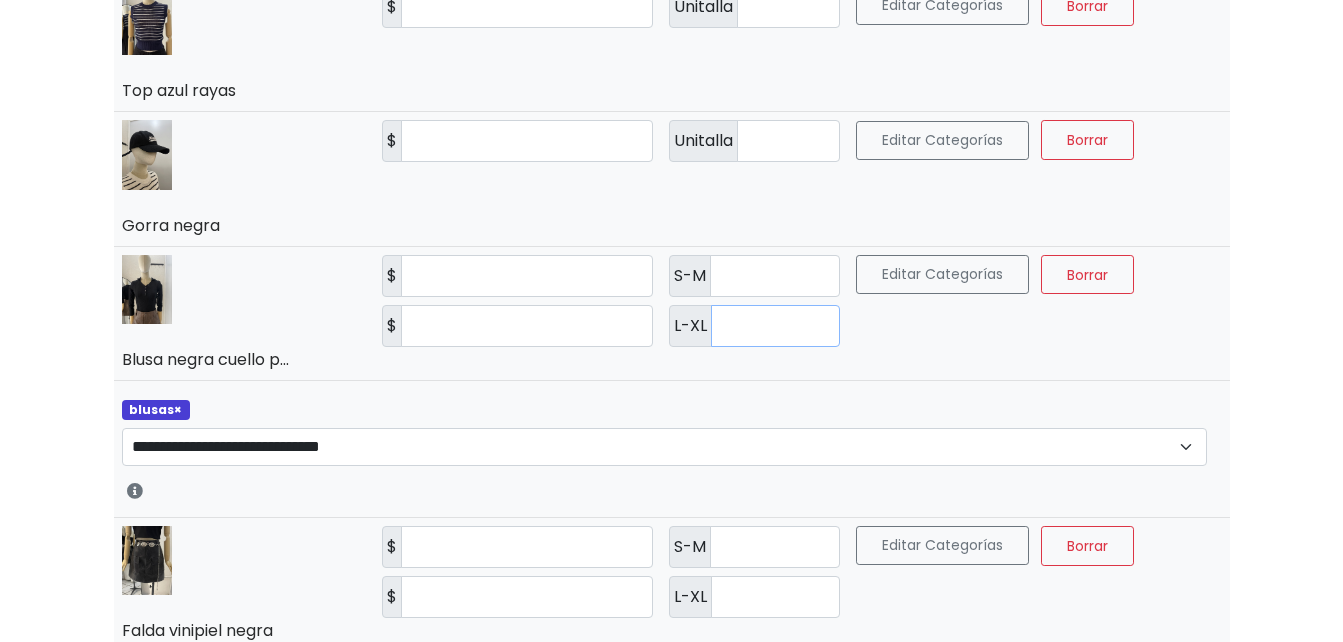 click at bounding box center (775, 326) 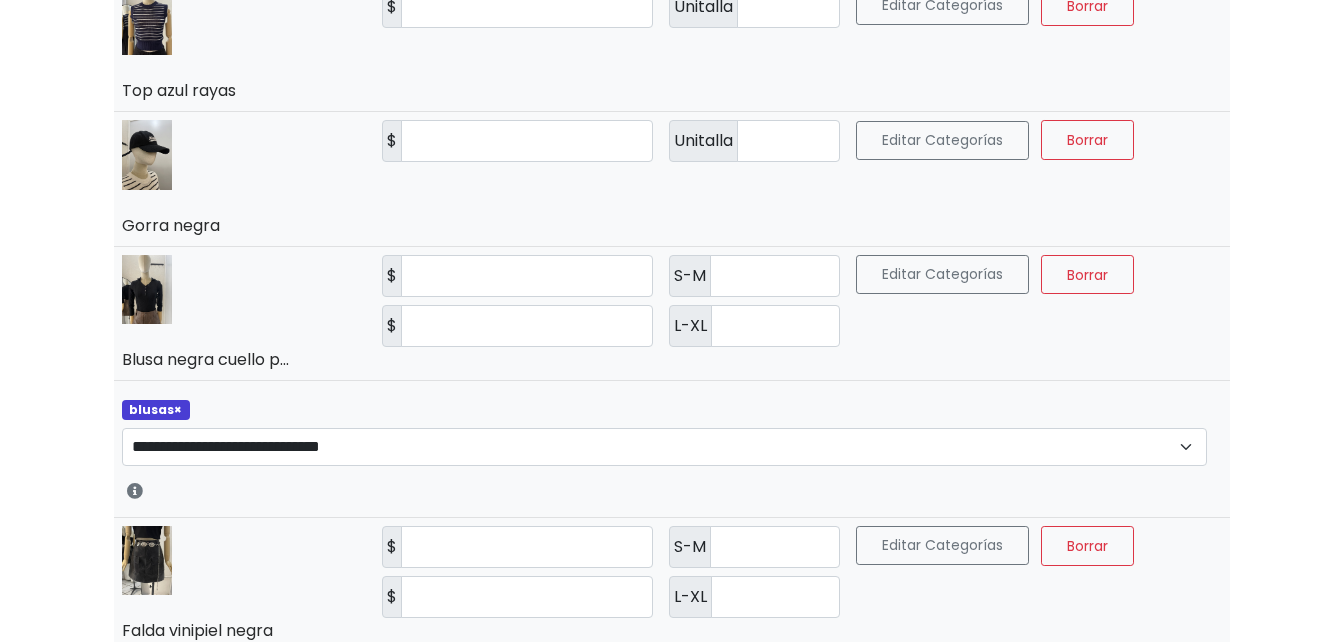 click on "Editar Categorías
Borrar
Guardar" at bounding box center [1039, 313] 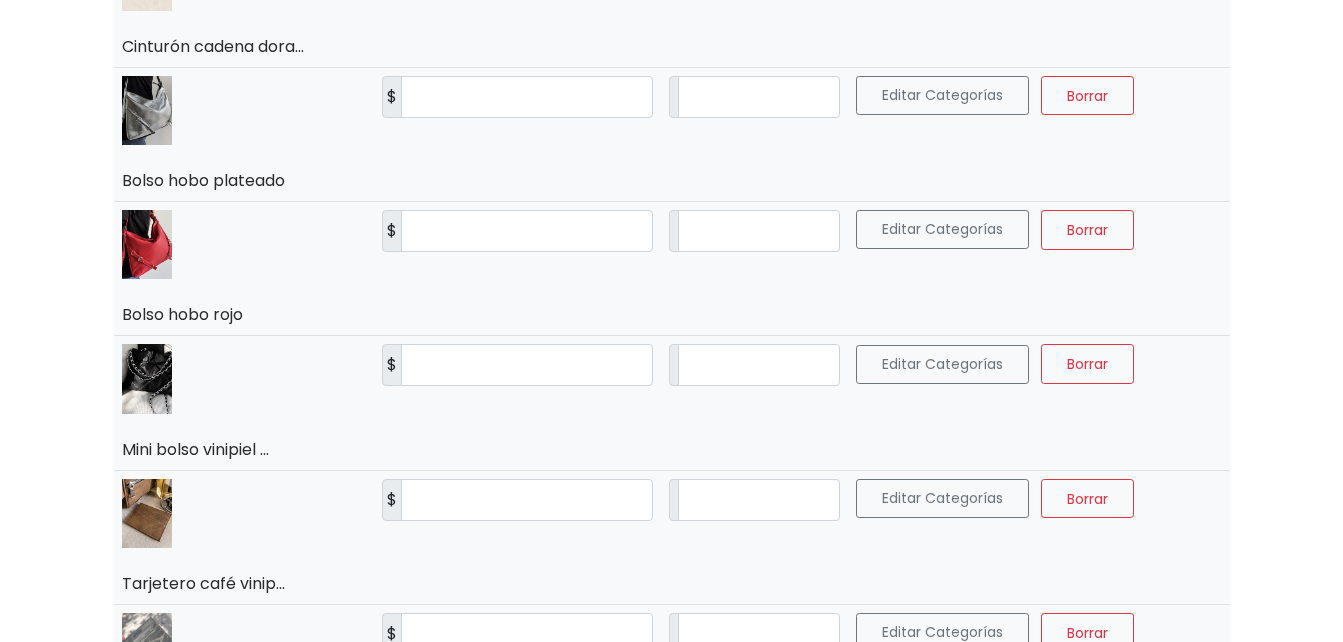 scroll, scrollTop: 0, scrollLeft: 0, axis: both 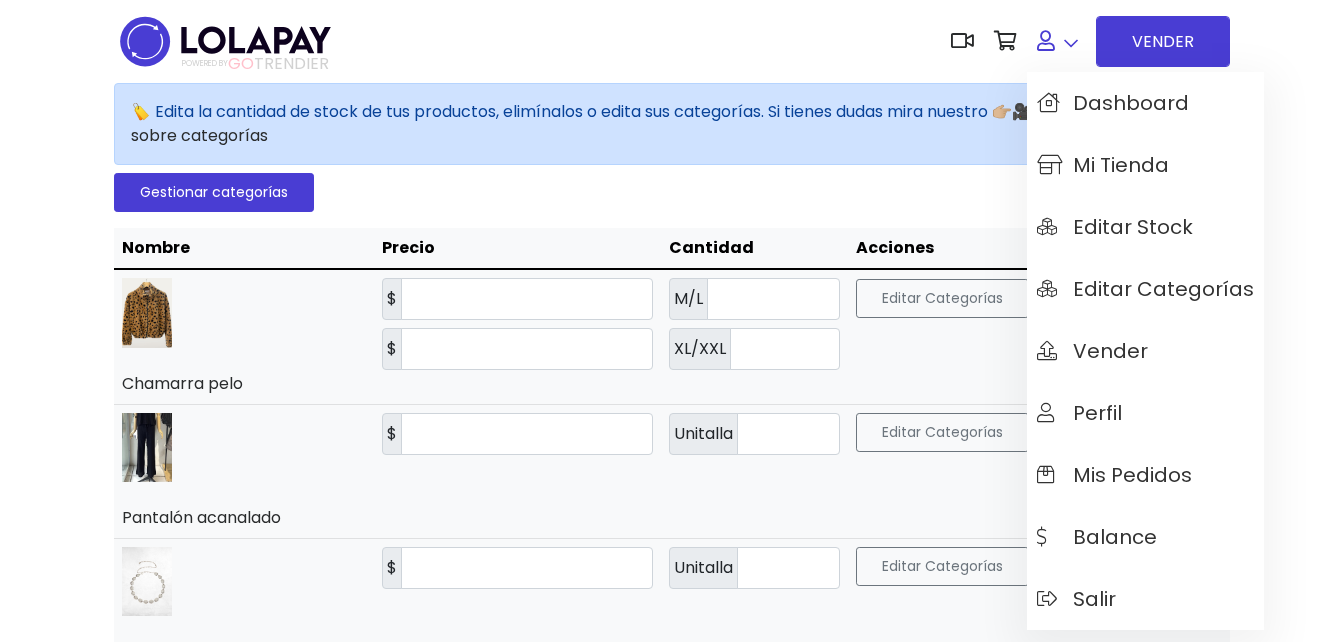 click at bounding box center [1057, 41] 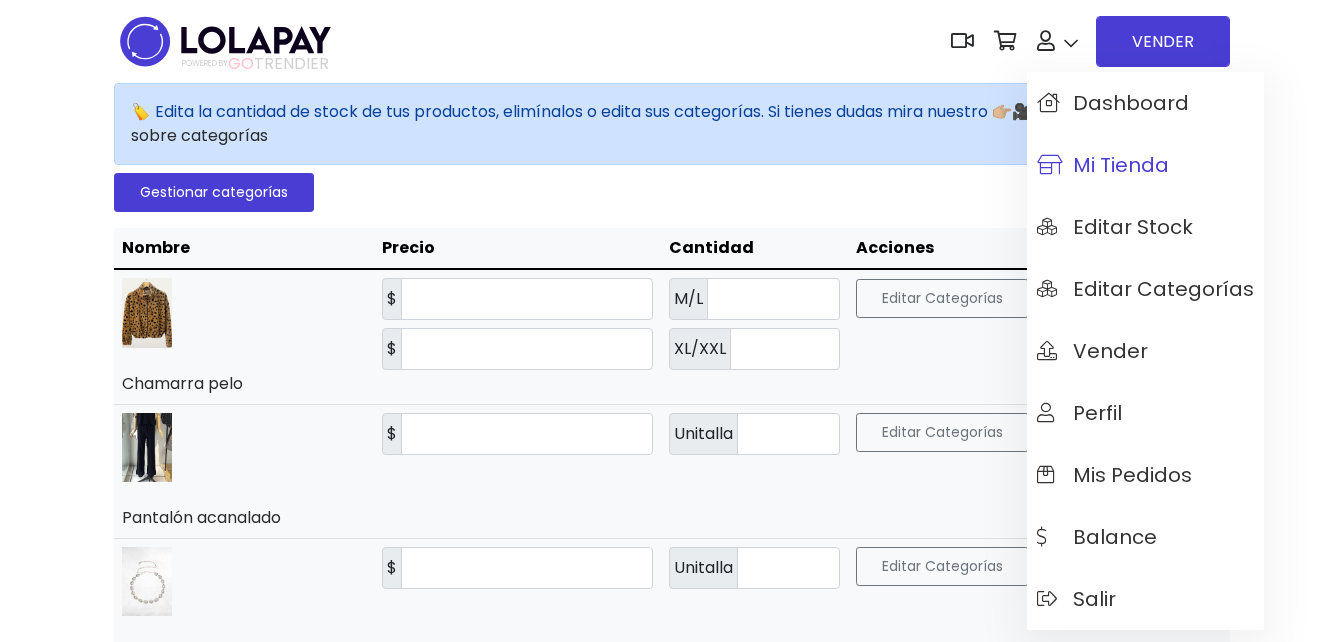 click on "Mi tienda" at bounding box center [1103, 165] 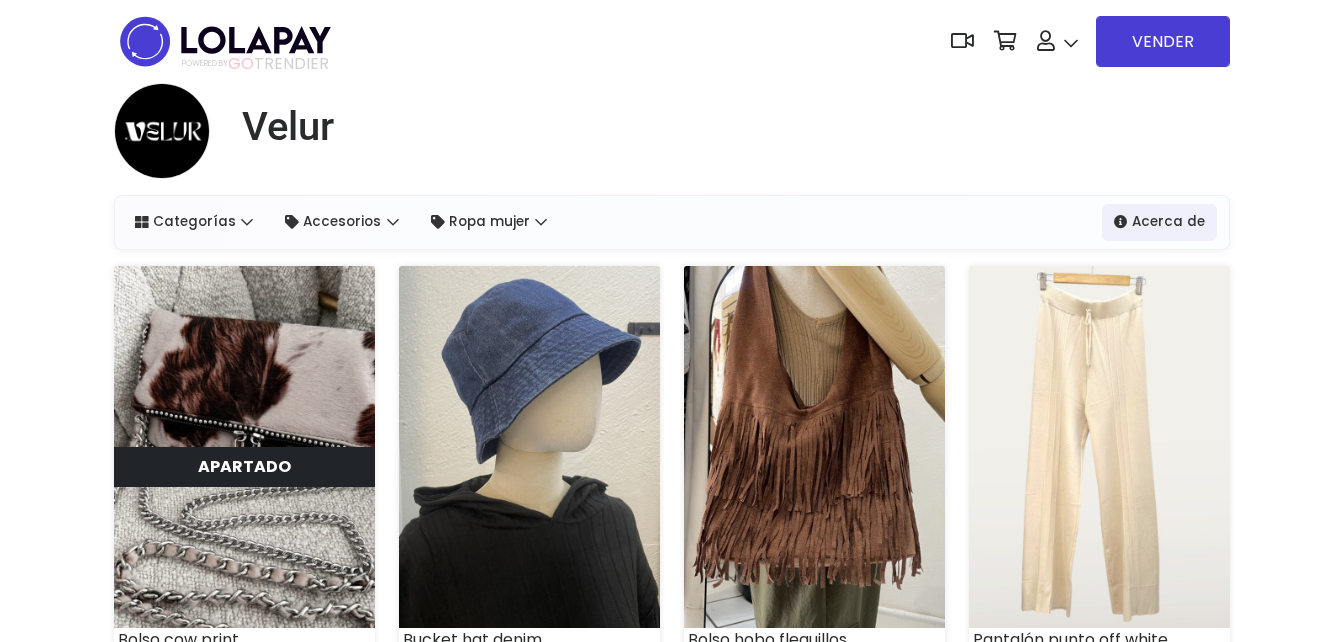 scroll, scrollTop: 0, scrollLeft: 0, axis: both 